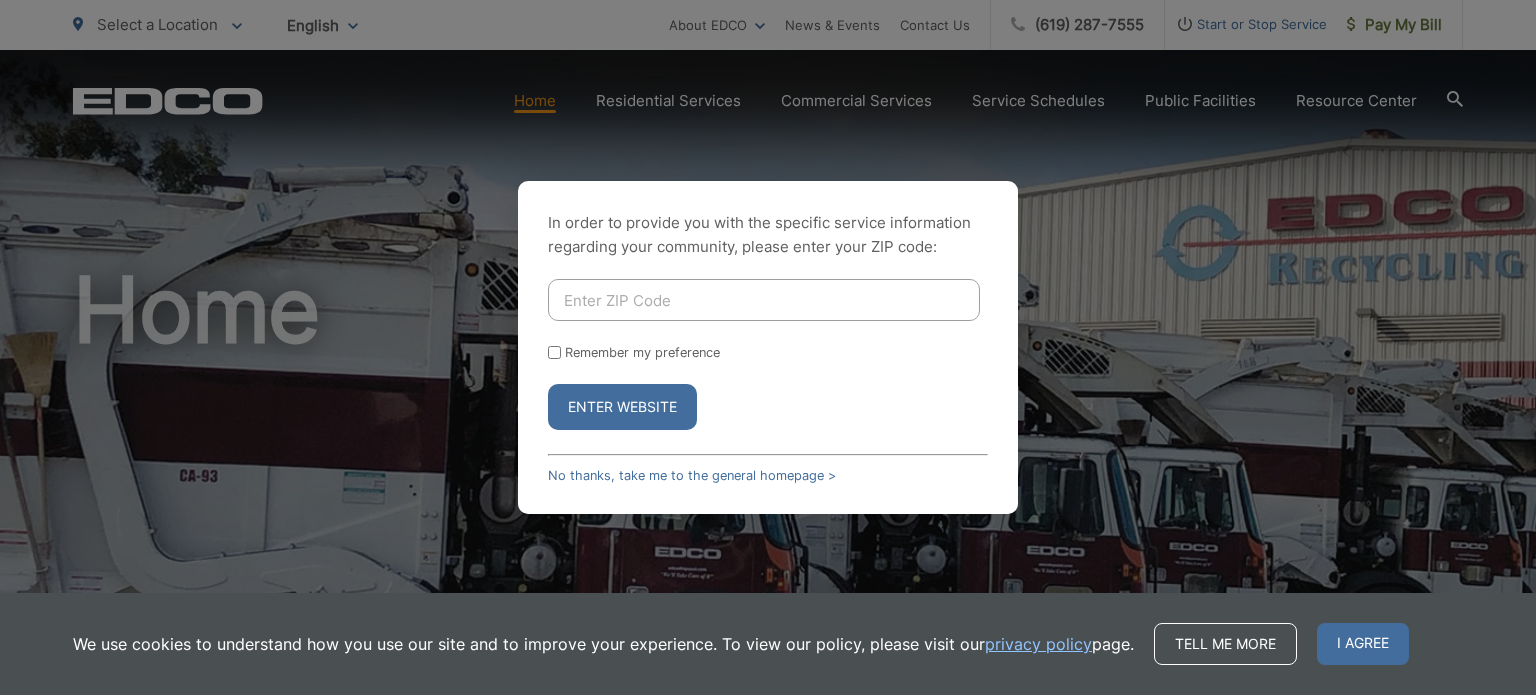 scroll, scrollTop: 0, scrollLeft: 0, axis: both 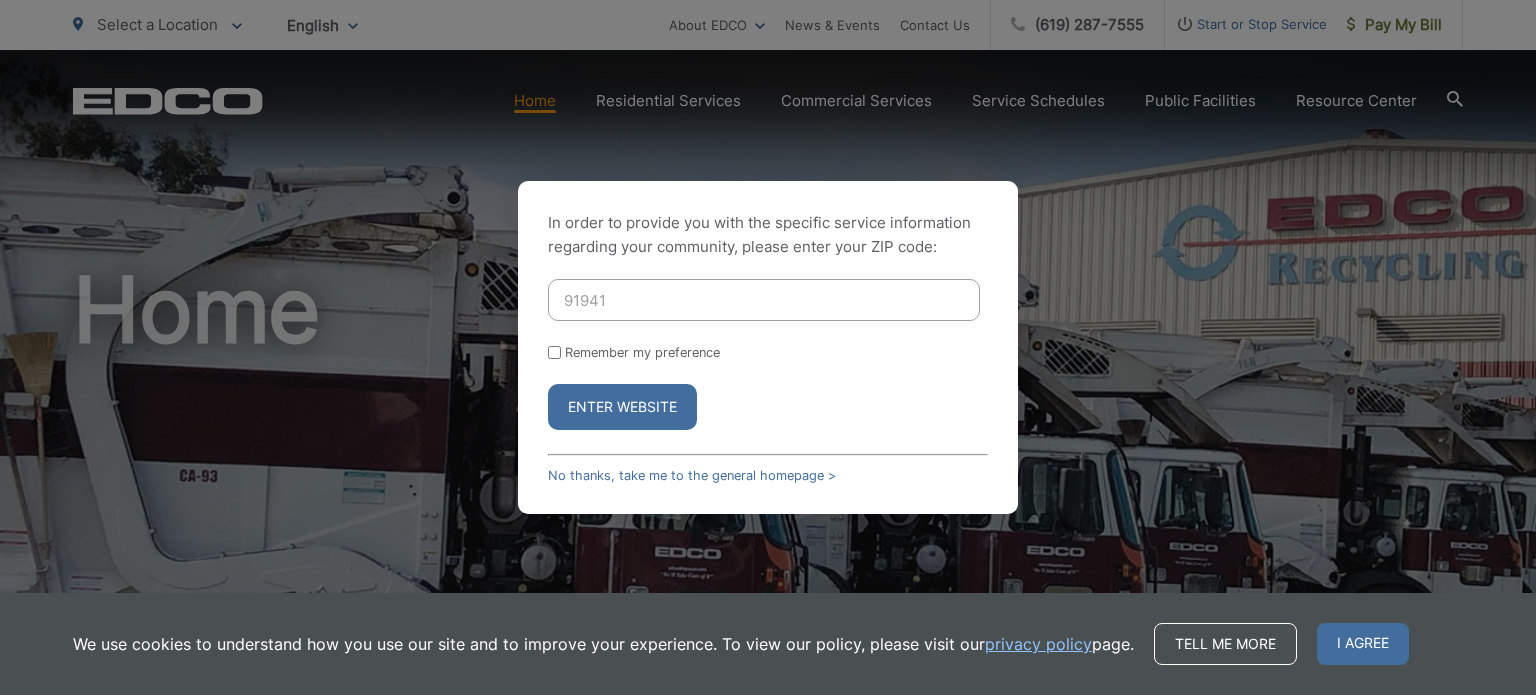 type on "91941" 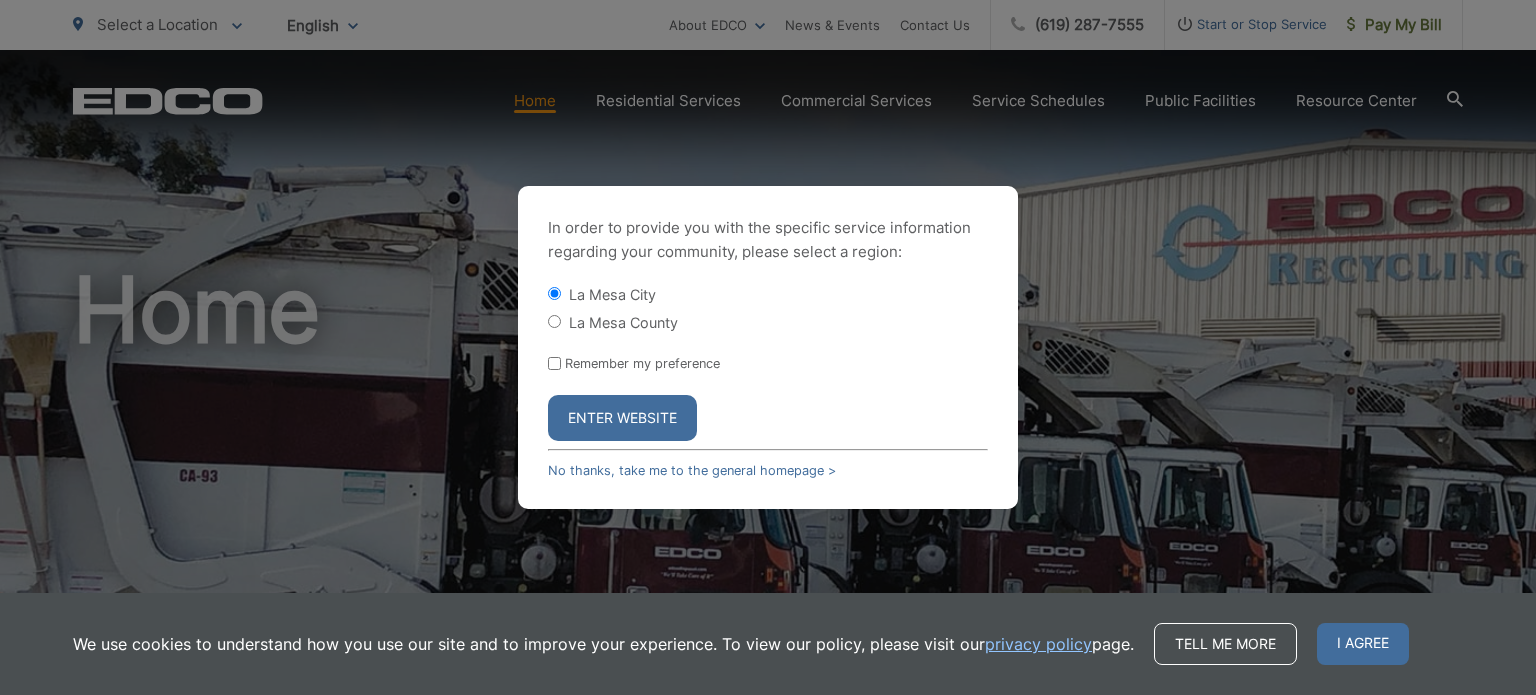 click on "La Mesa County" at bounding box center [623, 322] 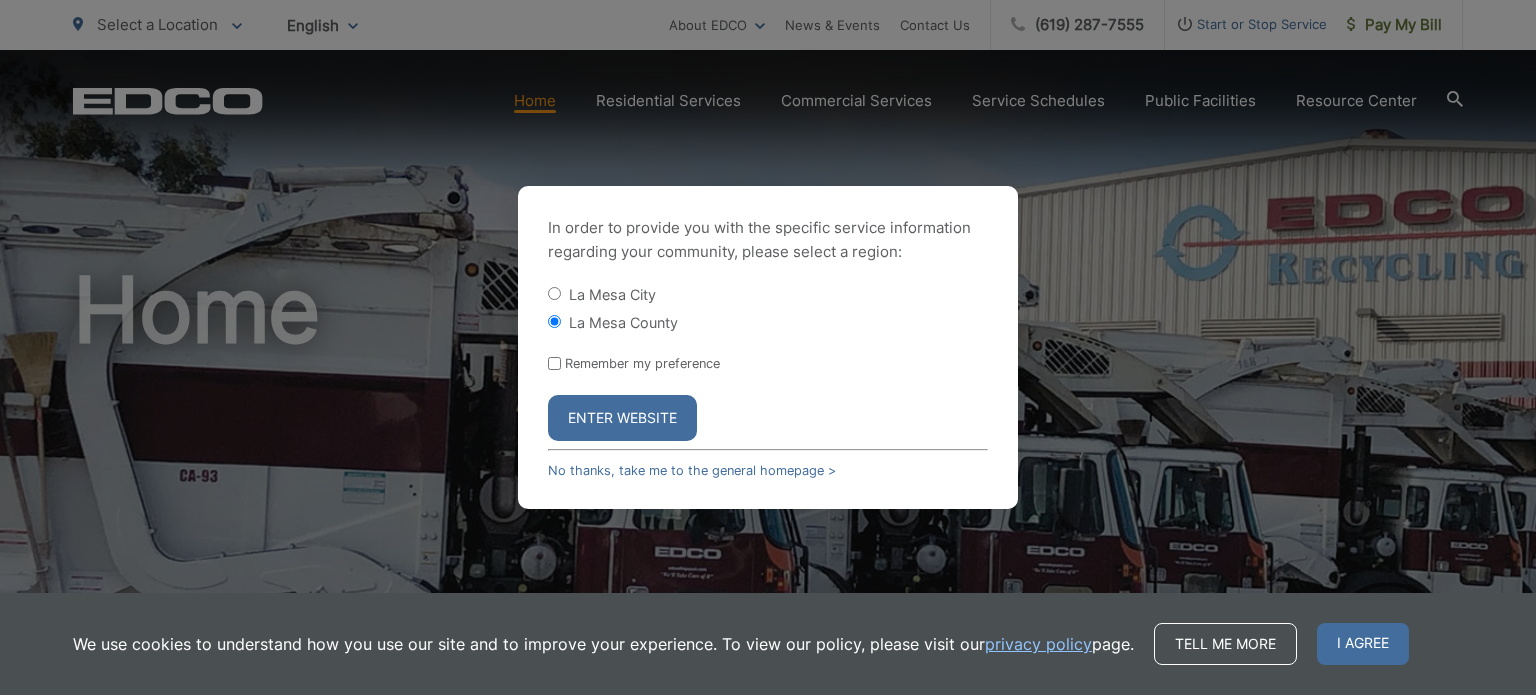 click on "La Mesa City" at bounding box center (612, 294) 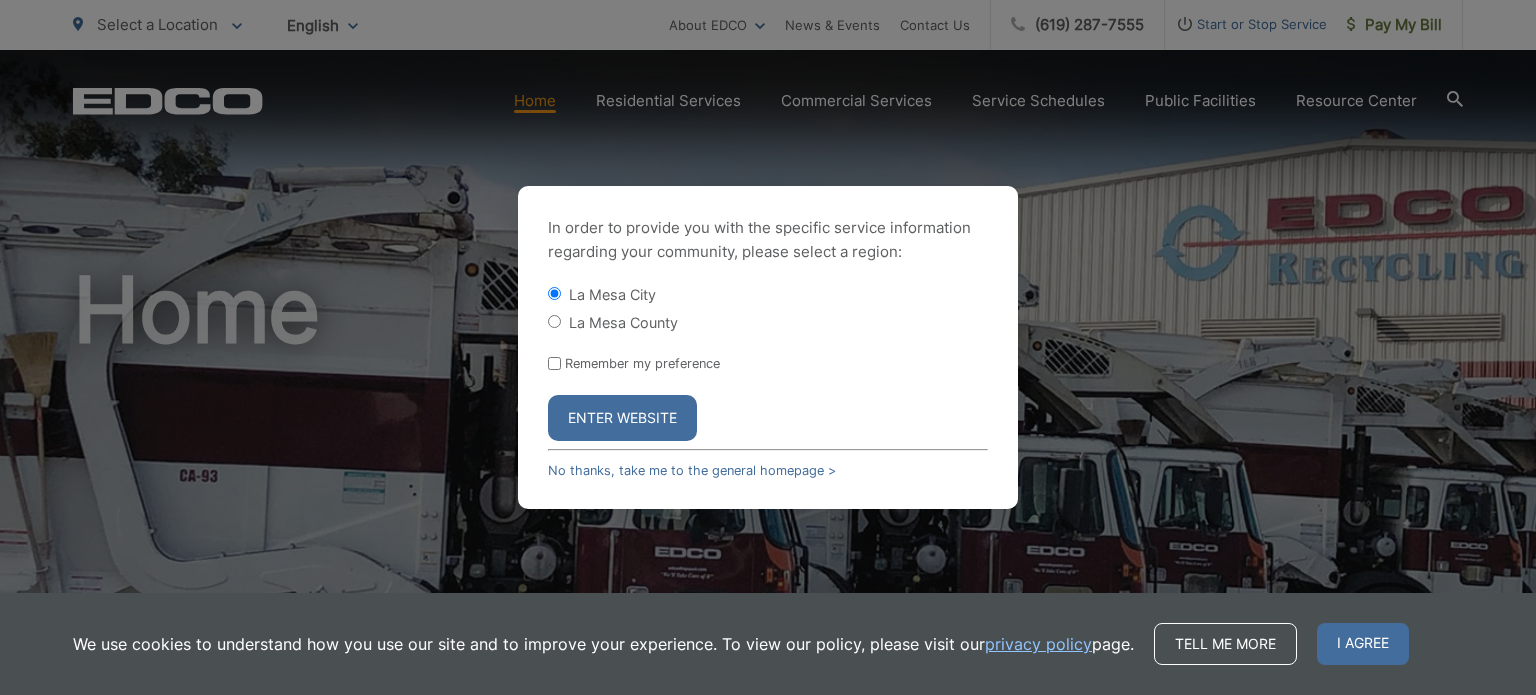 click on "La Mesa County" at bounding box center [623, 322] 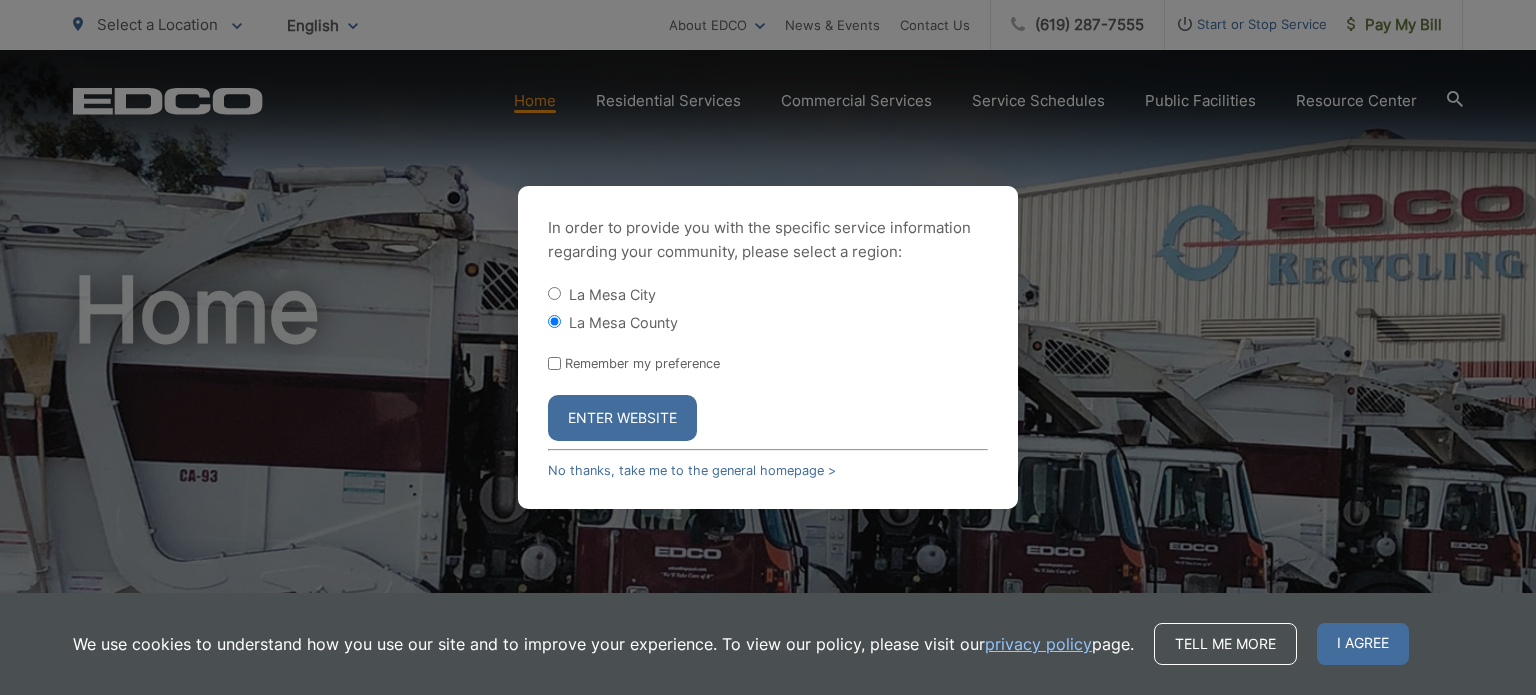 click on "Enter Website" at bounding box center (622, 418) 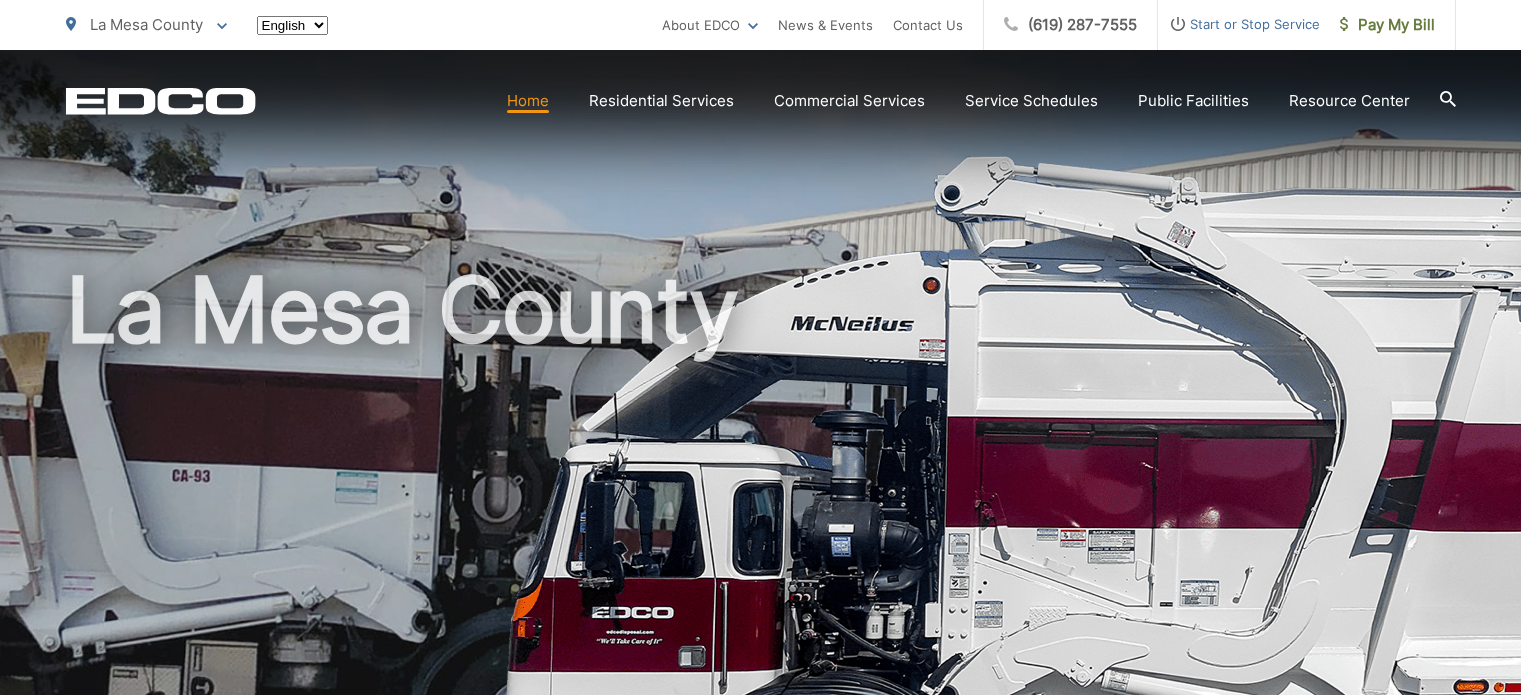 scroll, scrollTop: 0, scrollLeft: 0, axis: both 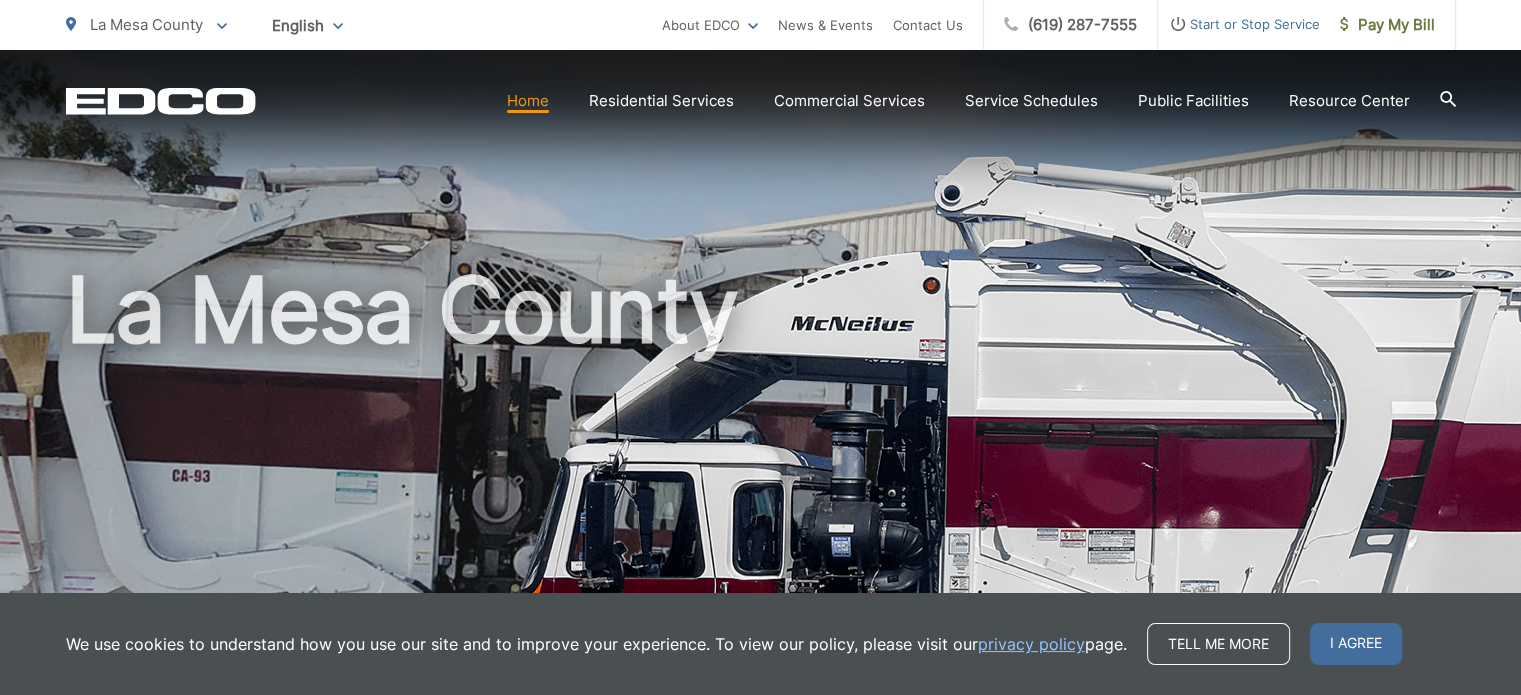 click on "Recycling" at bounding box center [0, 0] 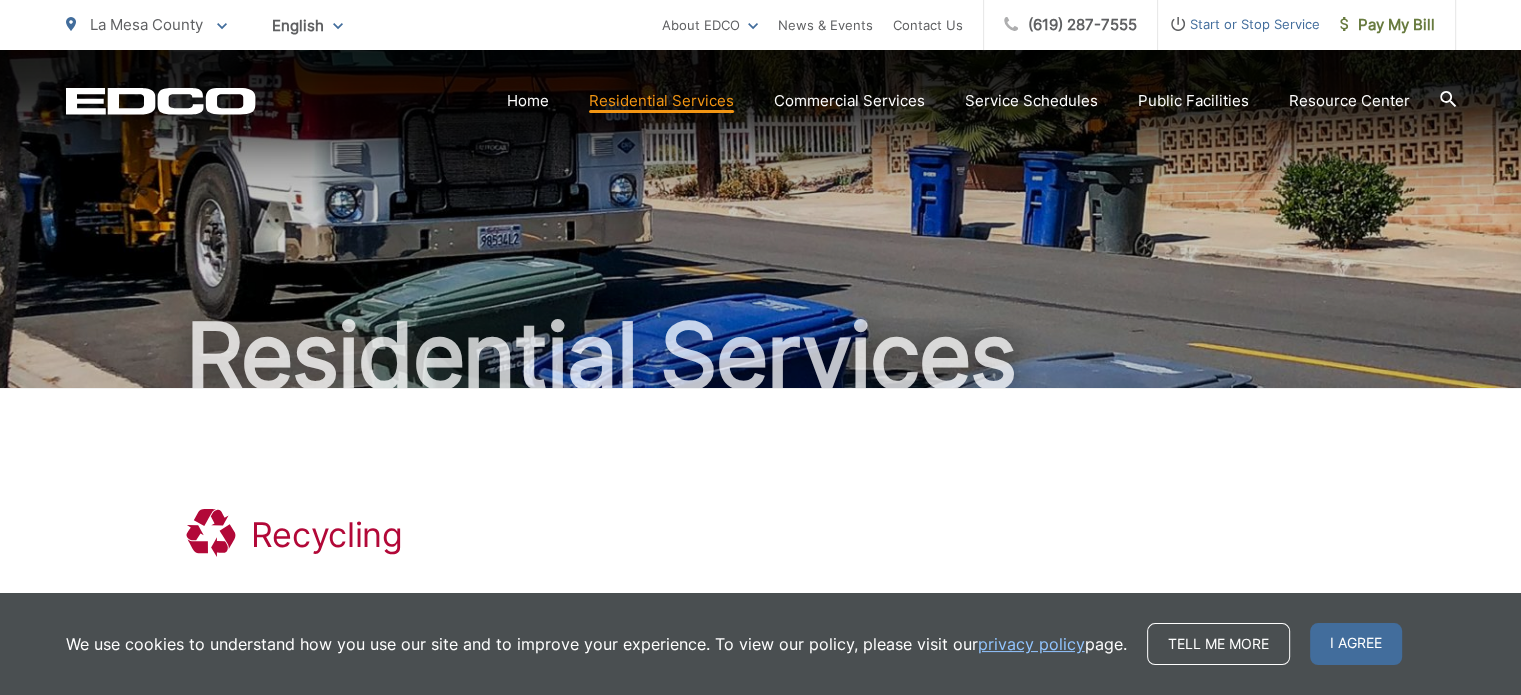 scroll, scrollTop: 0, scrollLeft: 0, axis: both 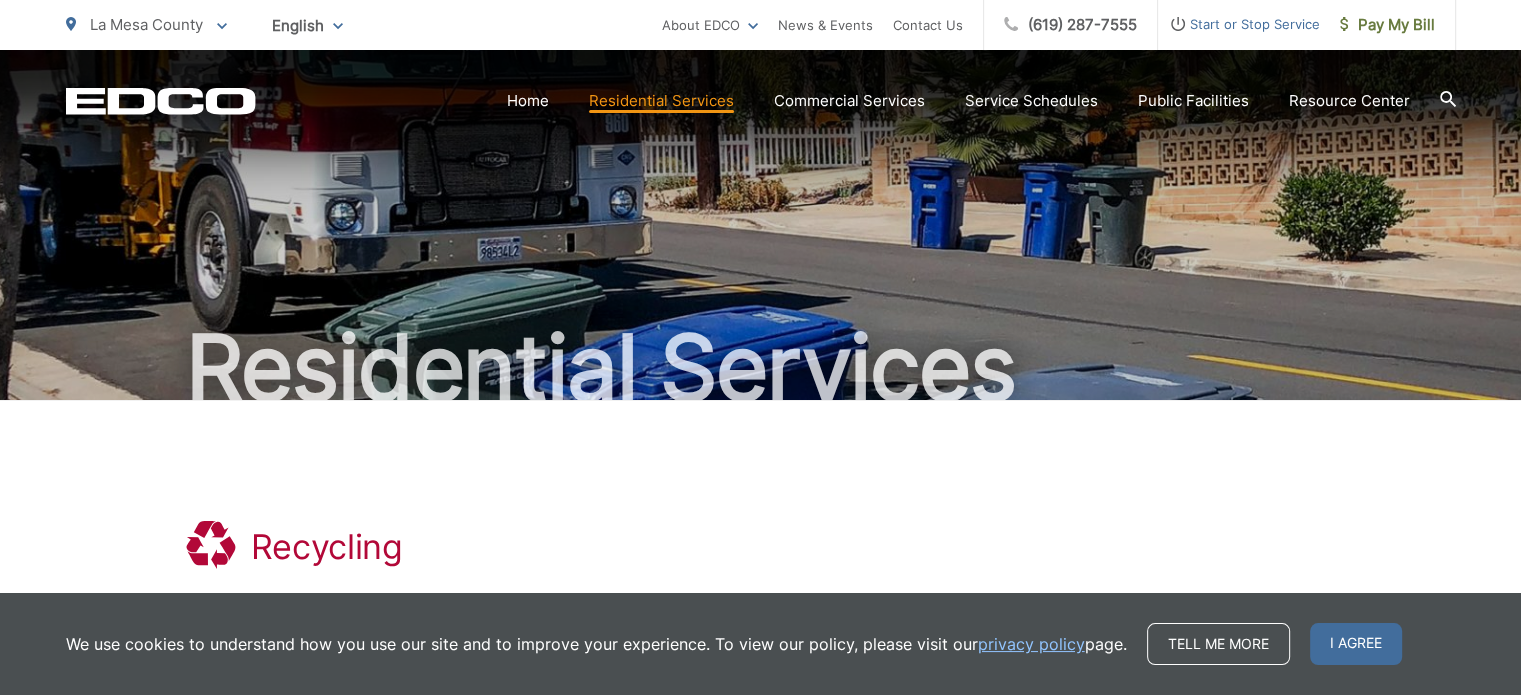 click on "Residential Services" at bounding box center [761, 225] 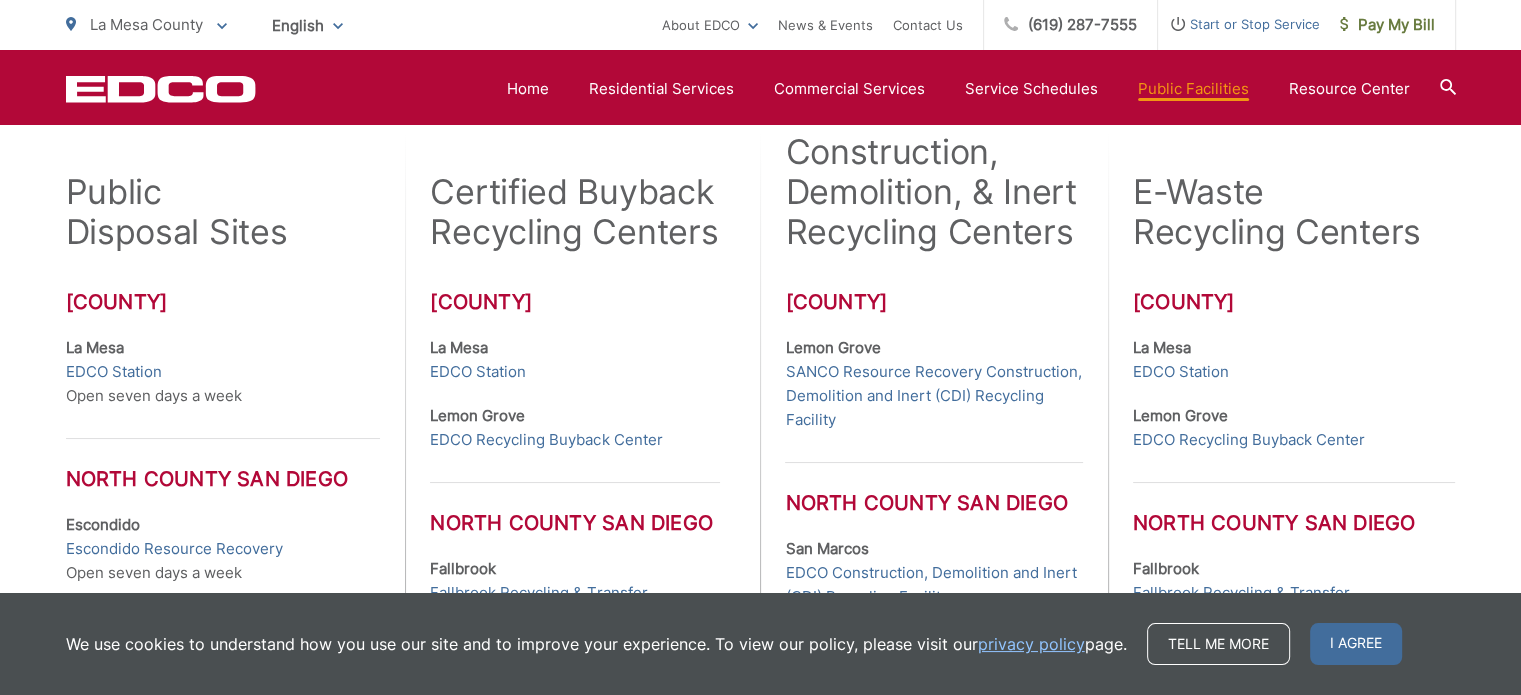 scroll, scrollTop: 568, scrollLeft: 0, axis: vertical 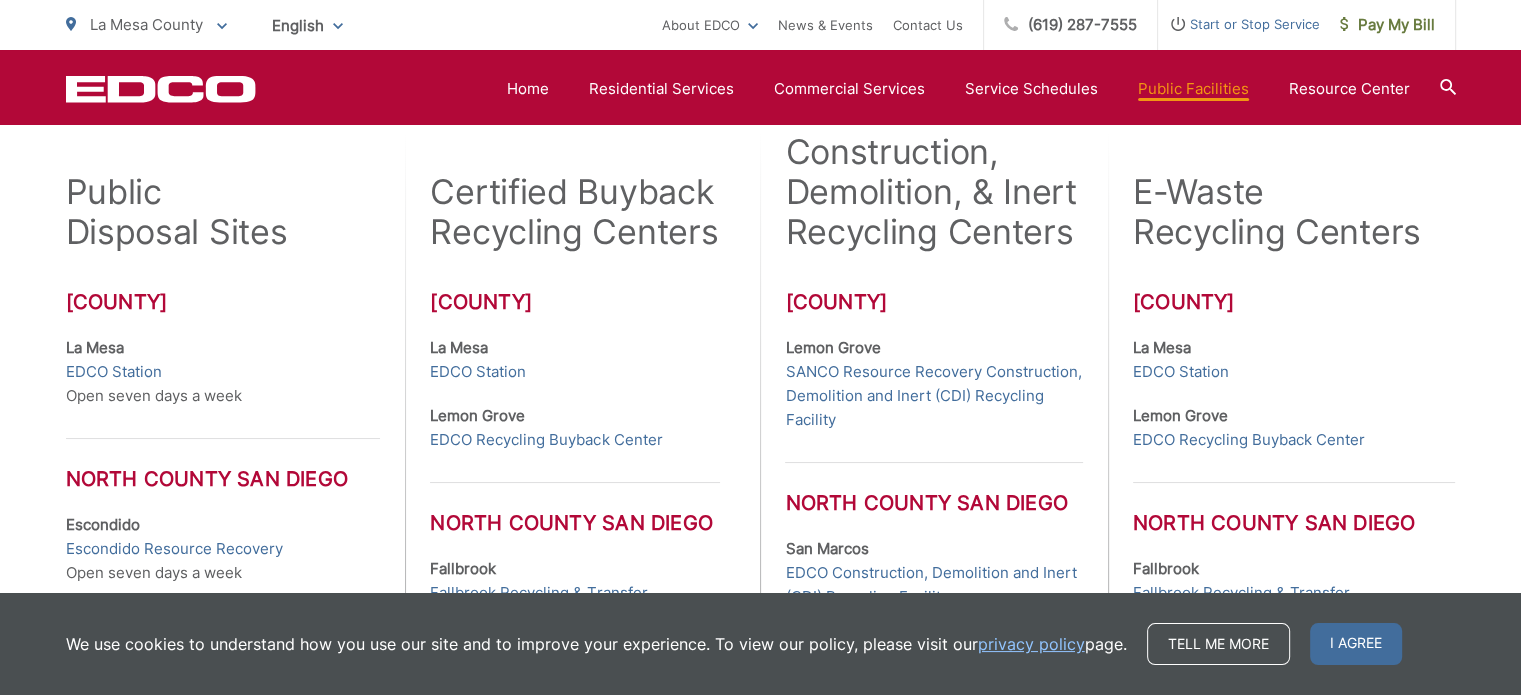 click on "EDCO Recycling Buyback Center" at bounding box center (1249, 440) 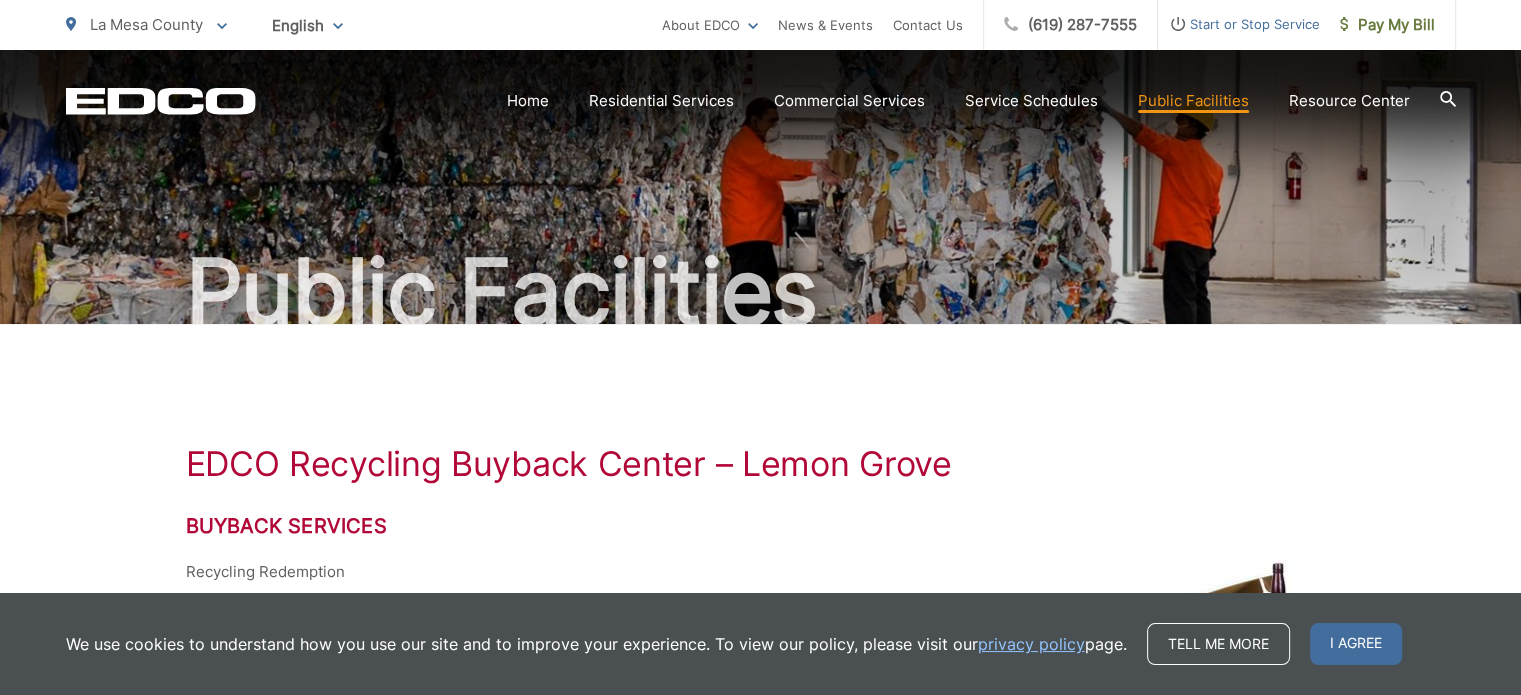 scroll, scrollTop: 0, scrollLeft: 0, axis: both 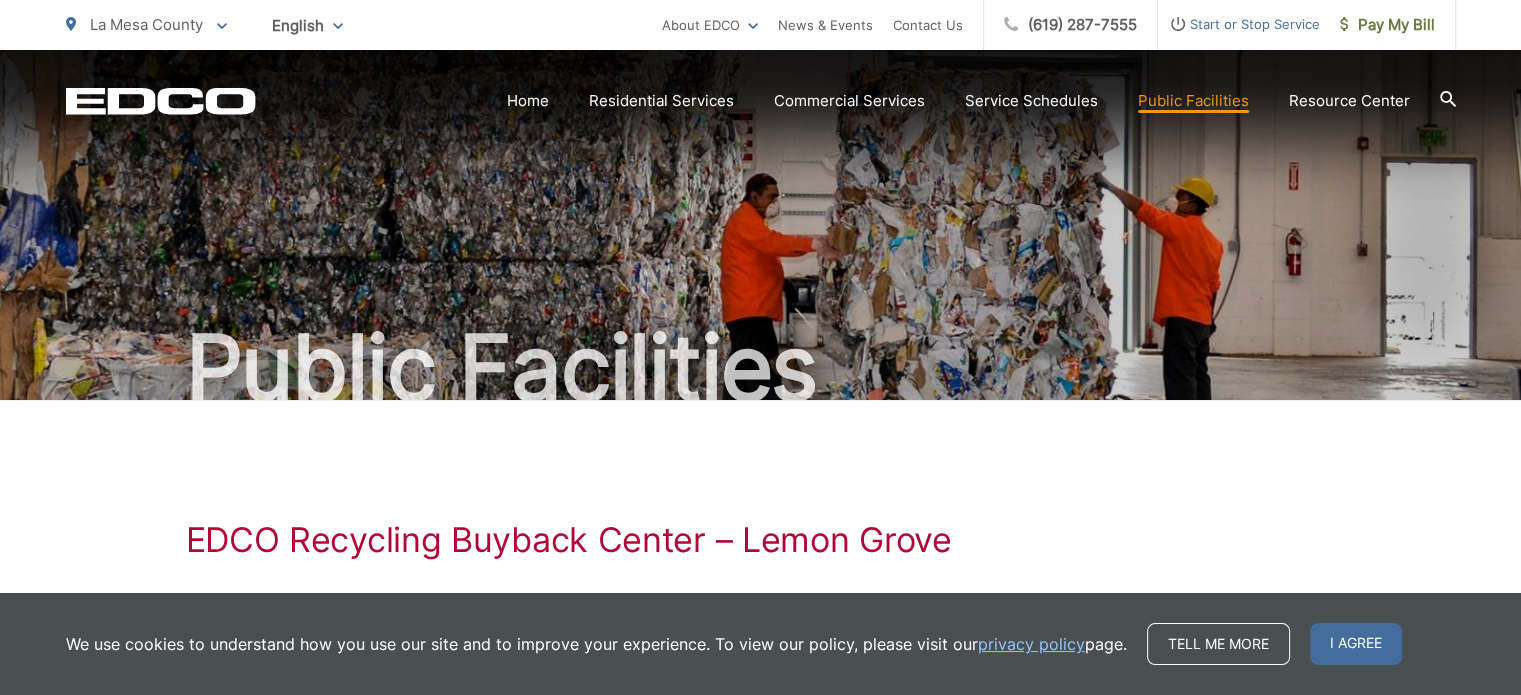 click 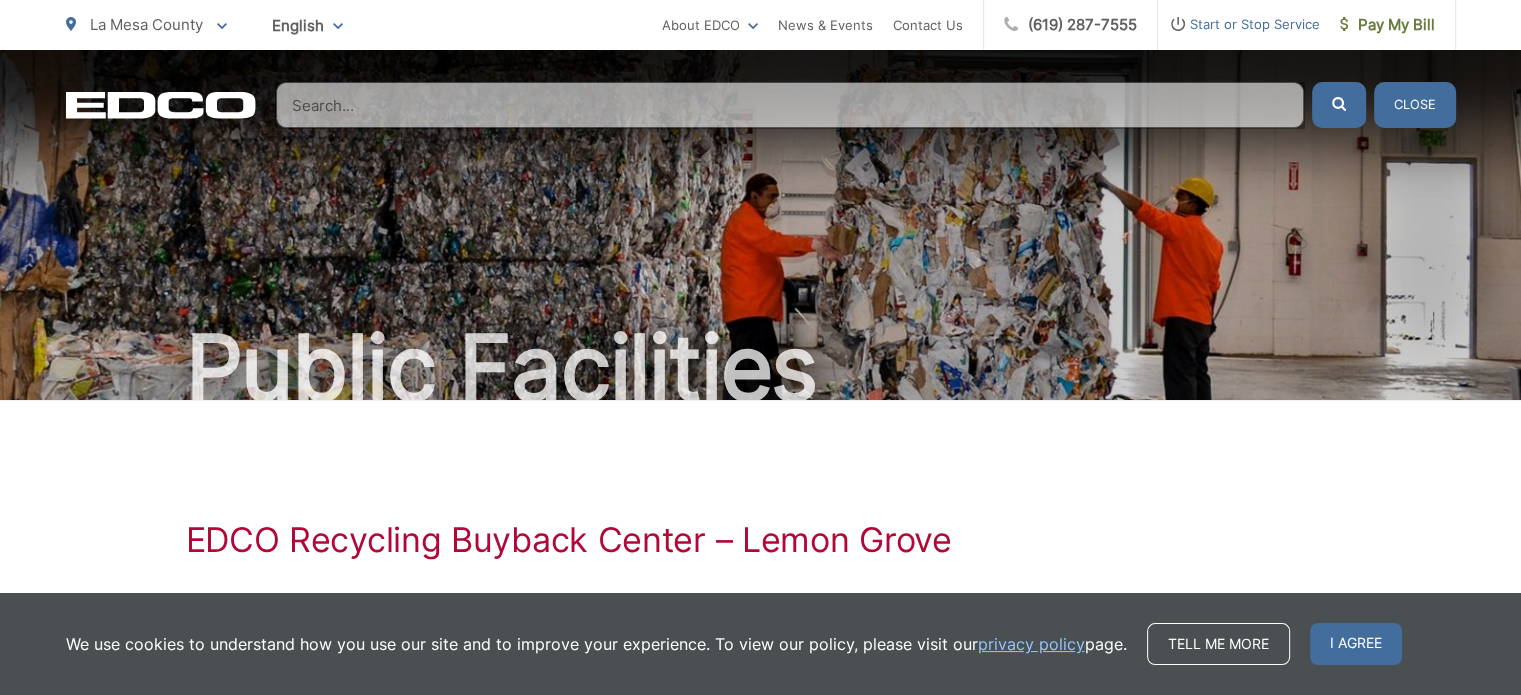 click at bounding box center [790, 105] 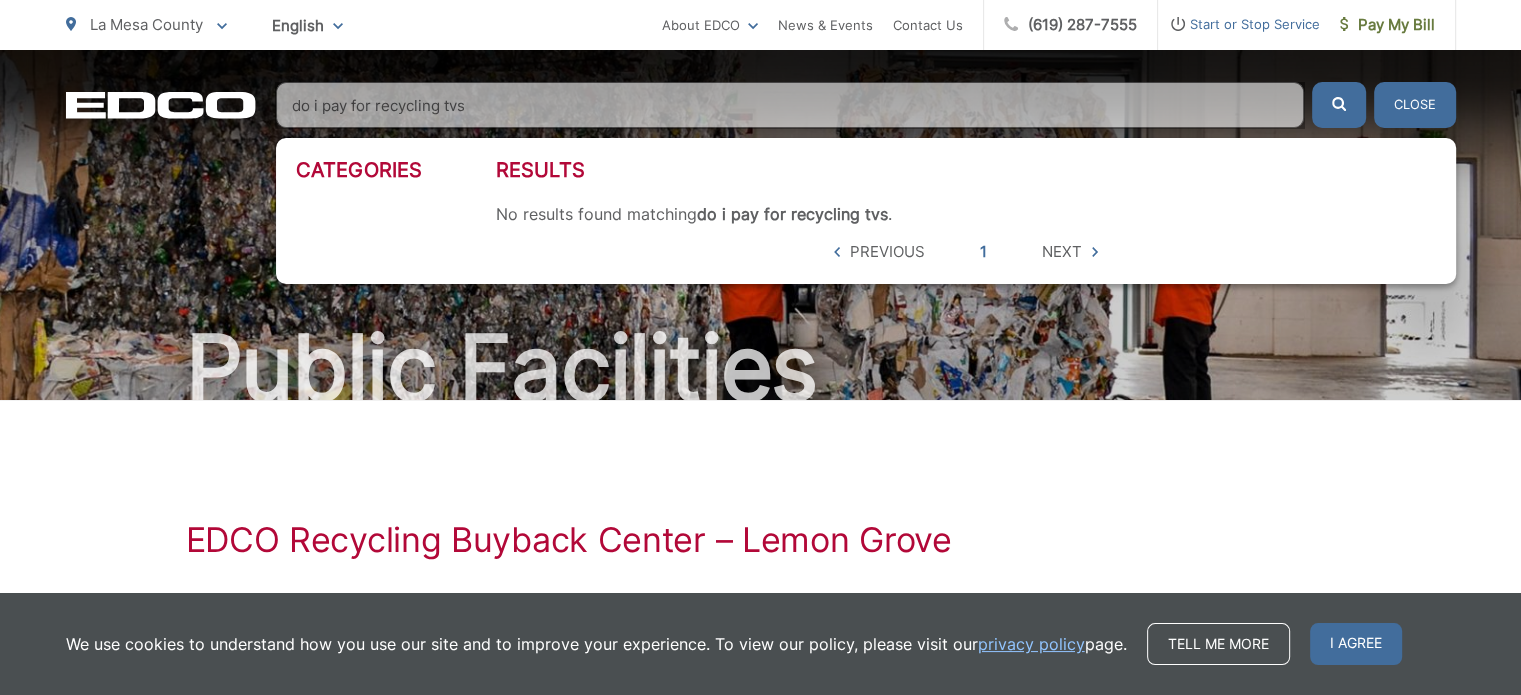 type on "do i pay for recycling tvs" 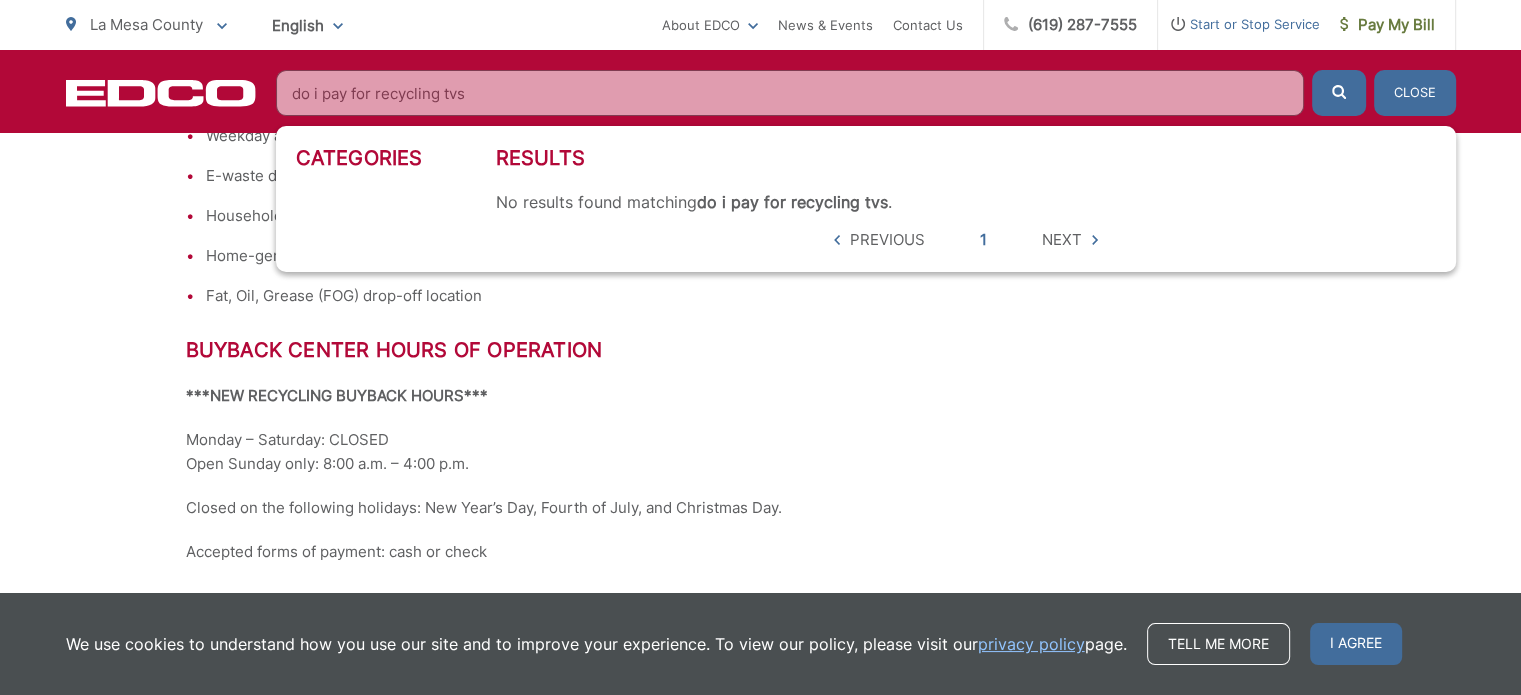 scroll, scrollTop: 850, scrollLeft: 0, axis: vertical 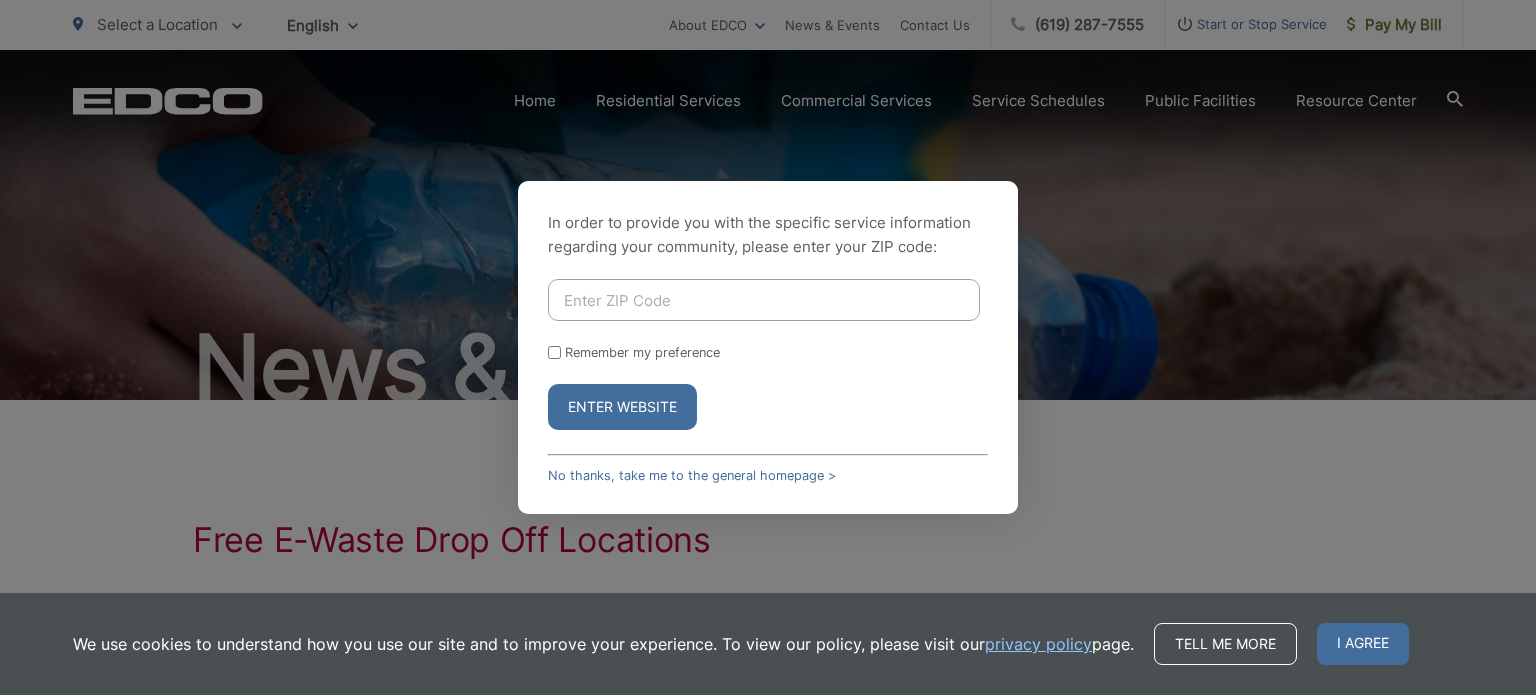 click at bounding box center (764, 300) 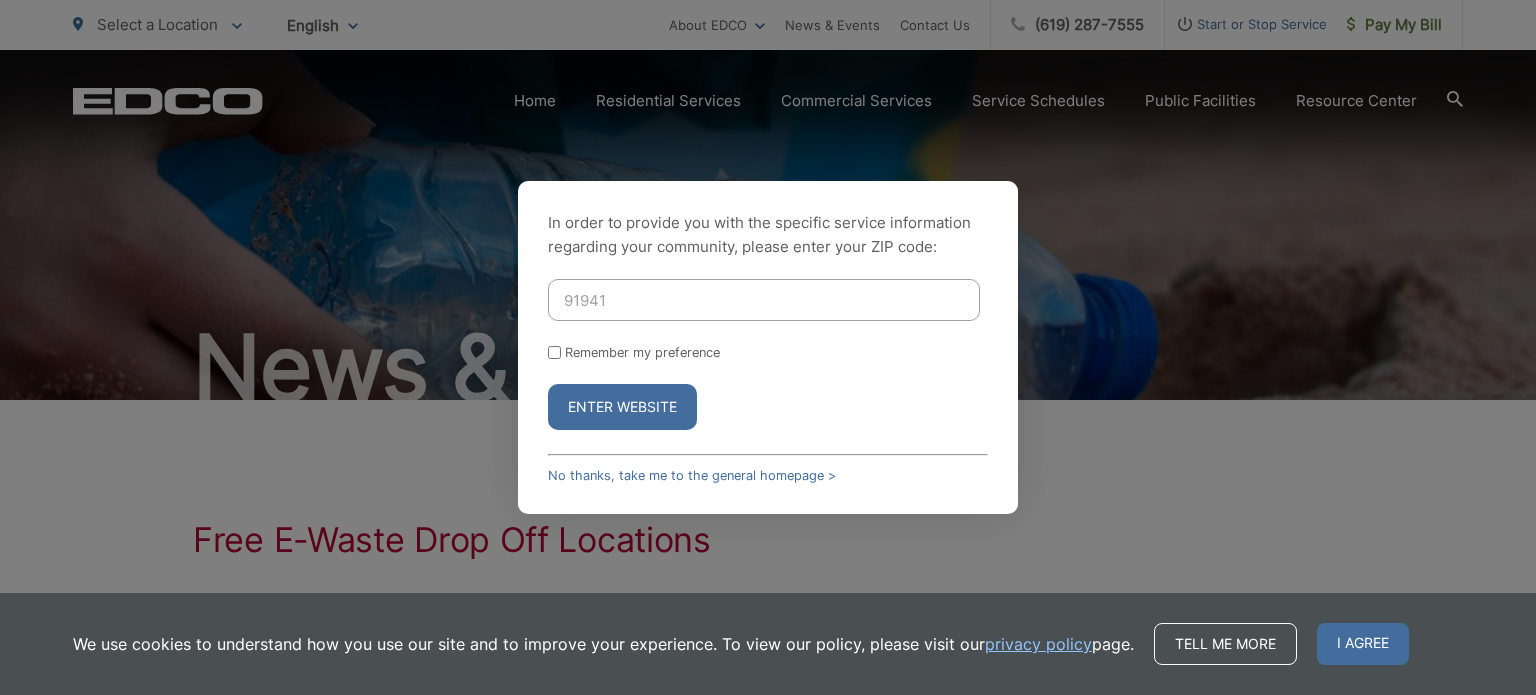 type on "91941" 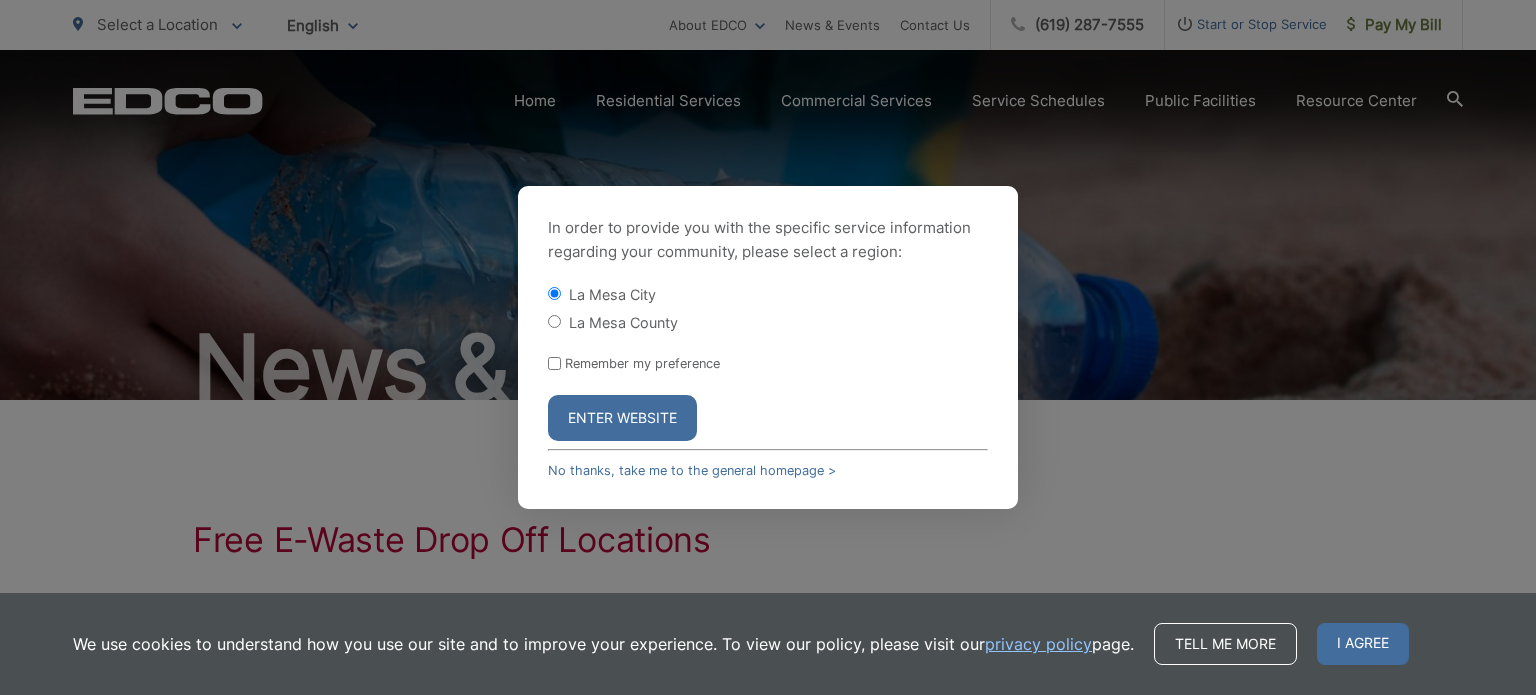 click on "La Mesa County" at bounding box center [623, 322] 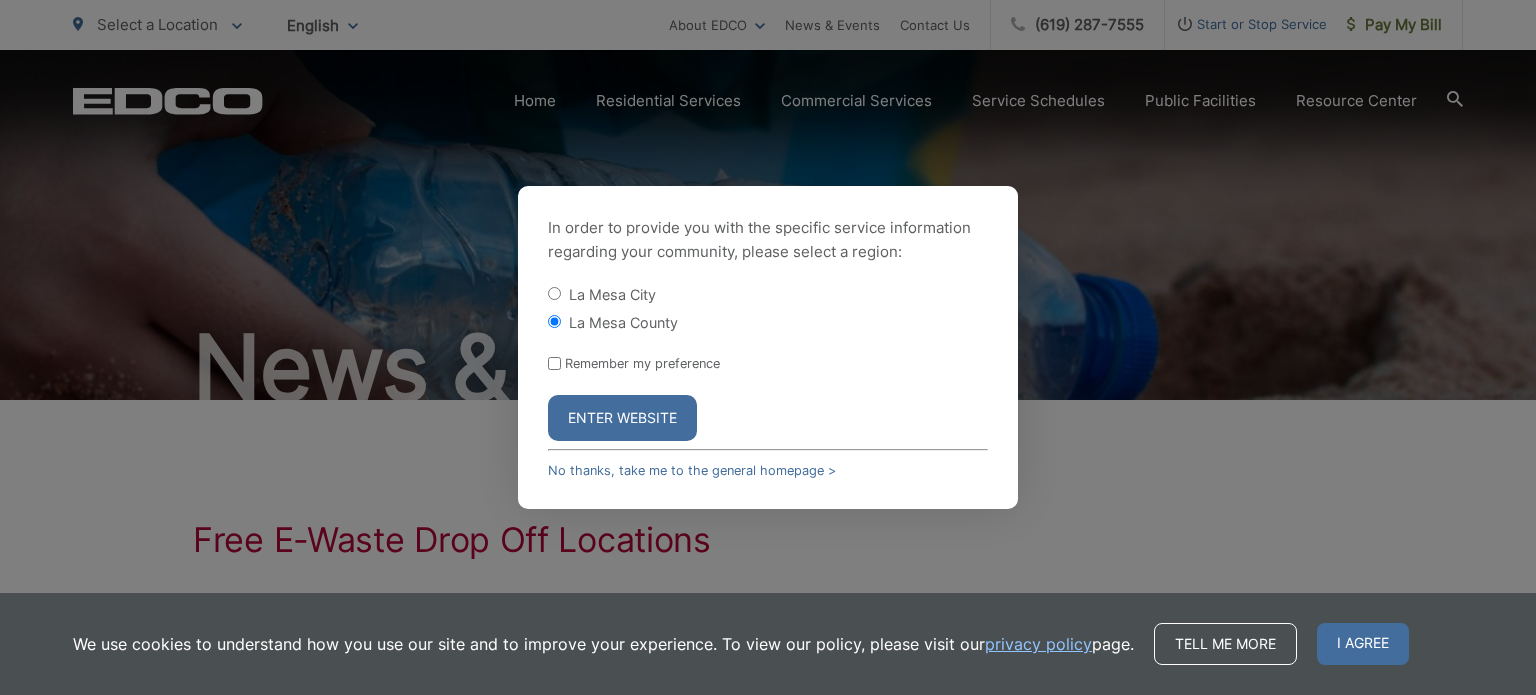 click on "Enter Website" at bounding box center [622, 418] 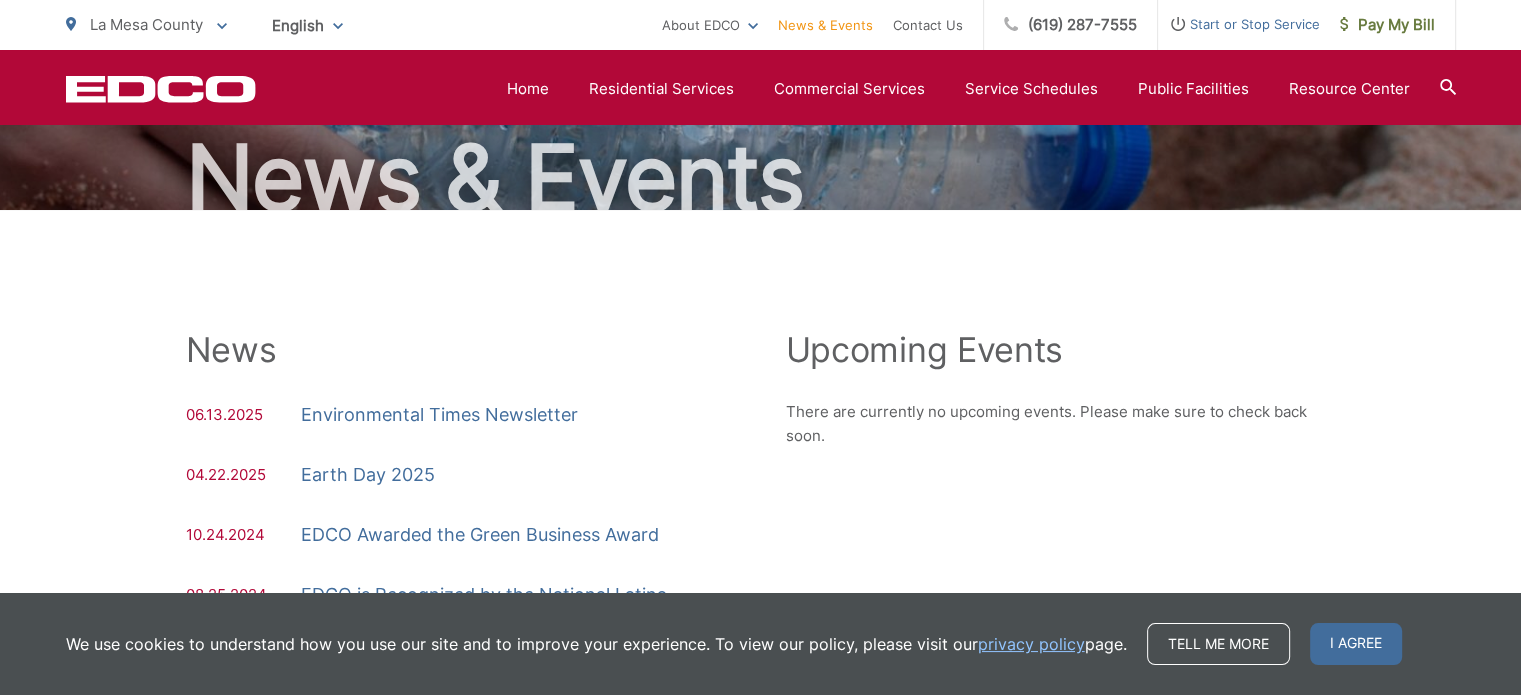 scroll, scrollTop: 0, scrollLeft: 0, axis: both 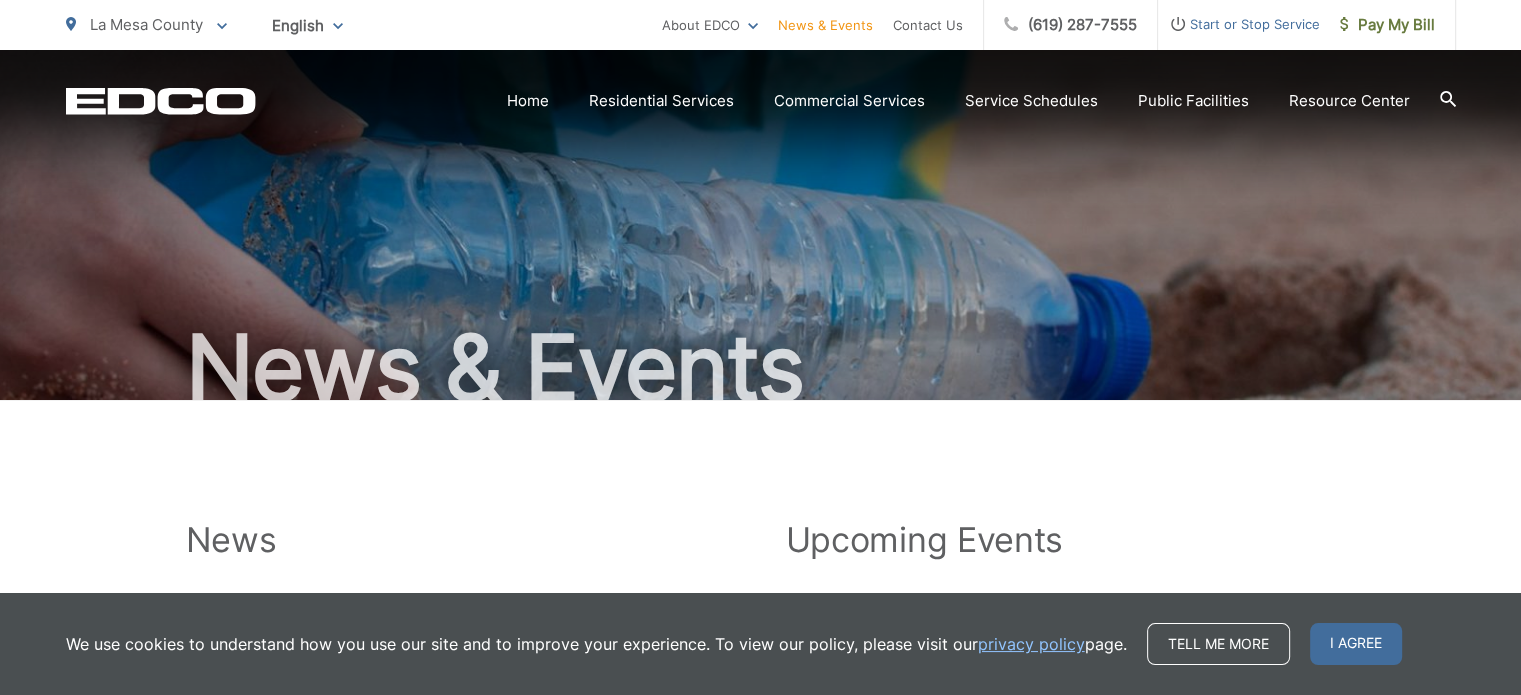 click on "Discounts" at bounding box center (0, 0) 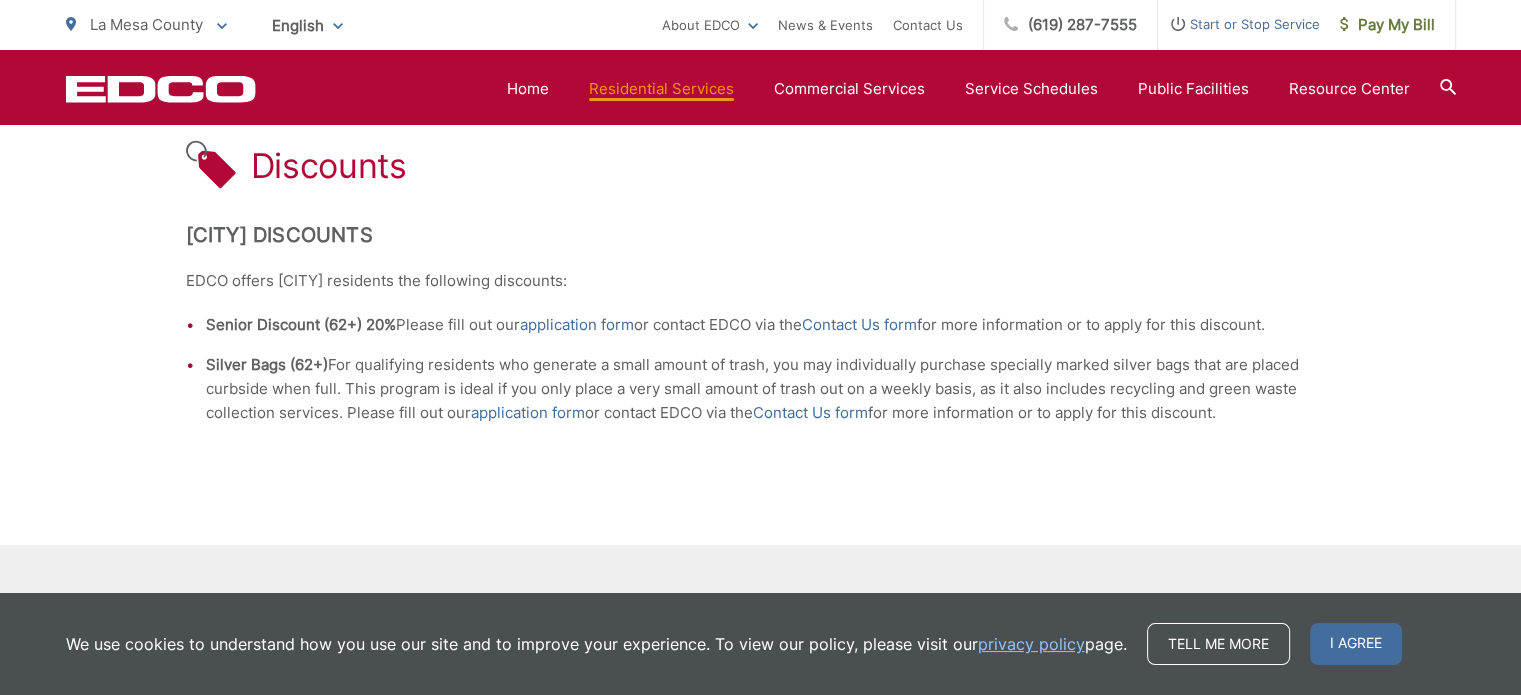 scroll, scrollTop: 388, scrollLeft: 0, axis: vertical 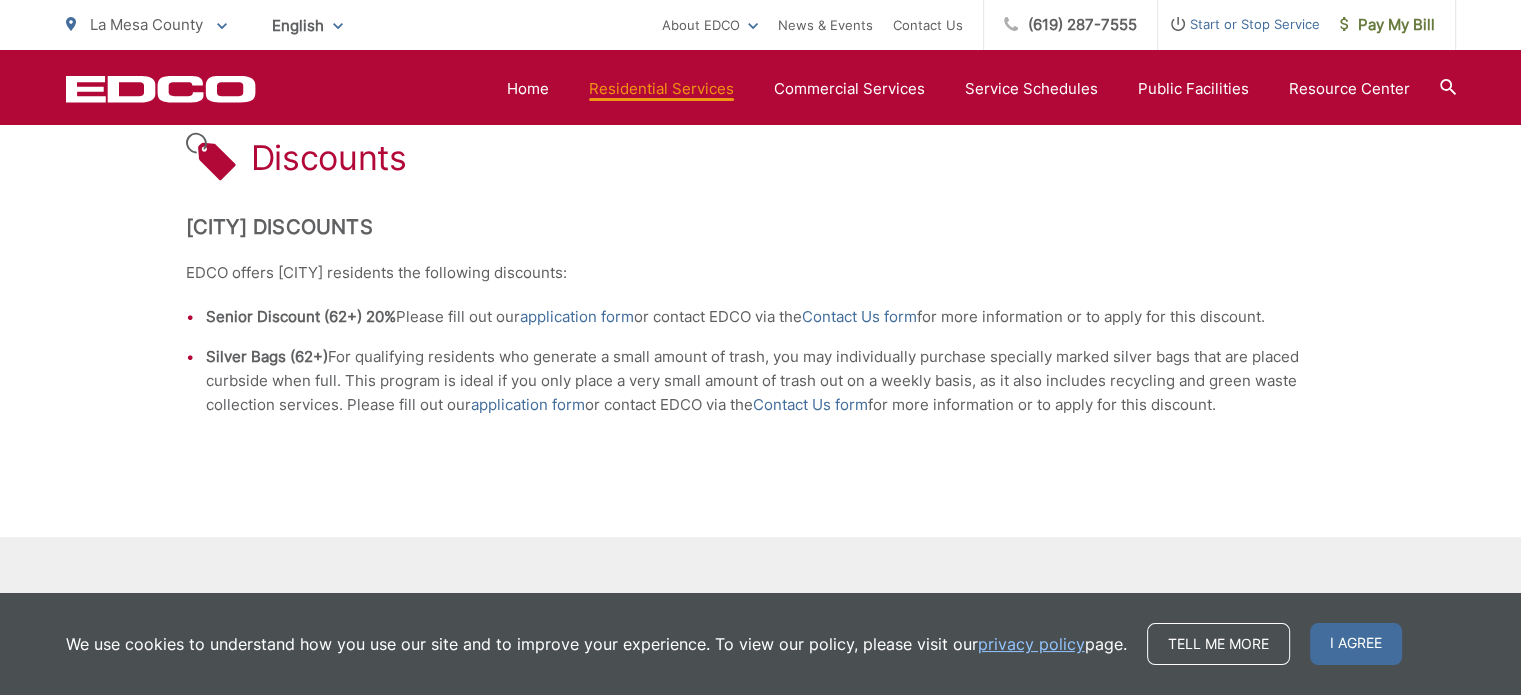 click on "application form" at bounding box center [577, 317] 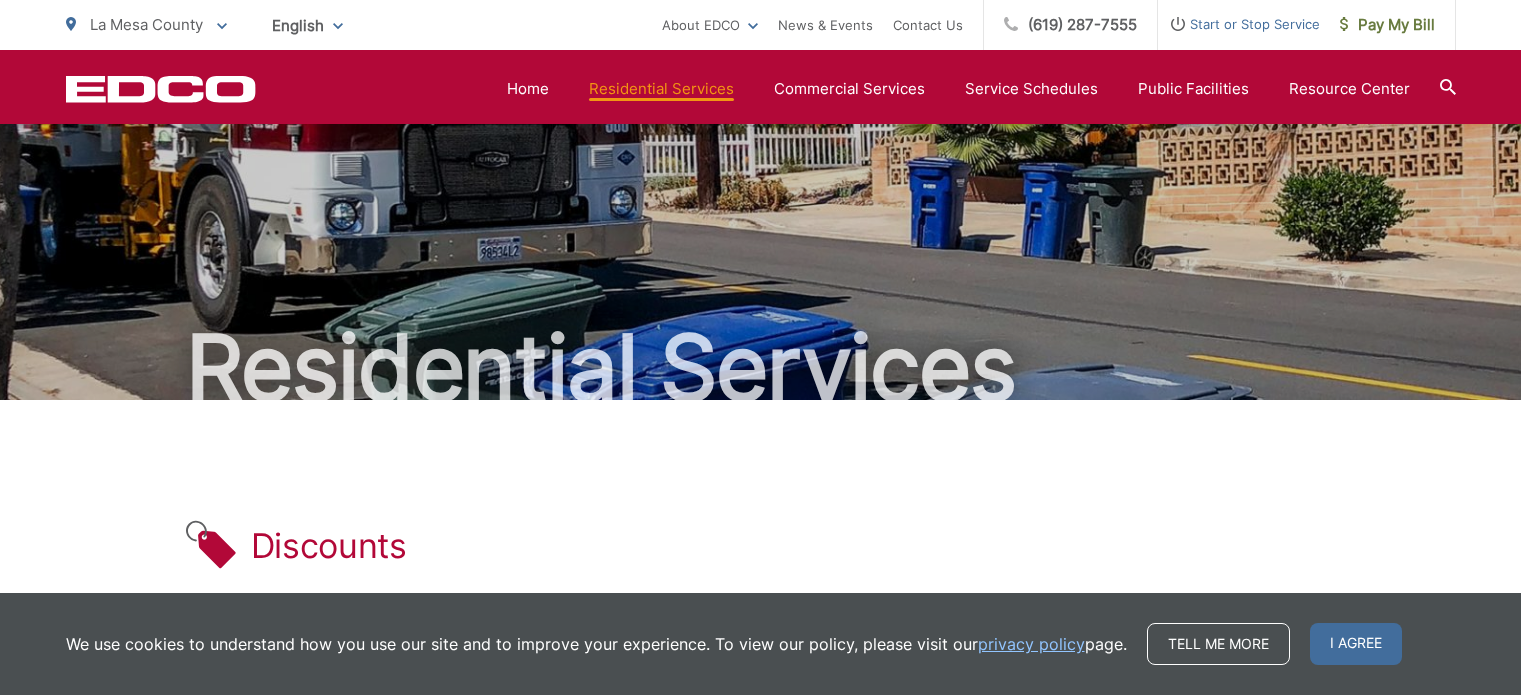 scroll, scrollTop: 388, scrollLeft: 0, axis: vertical 